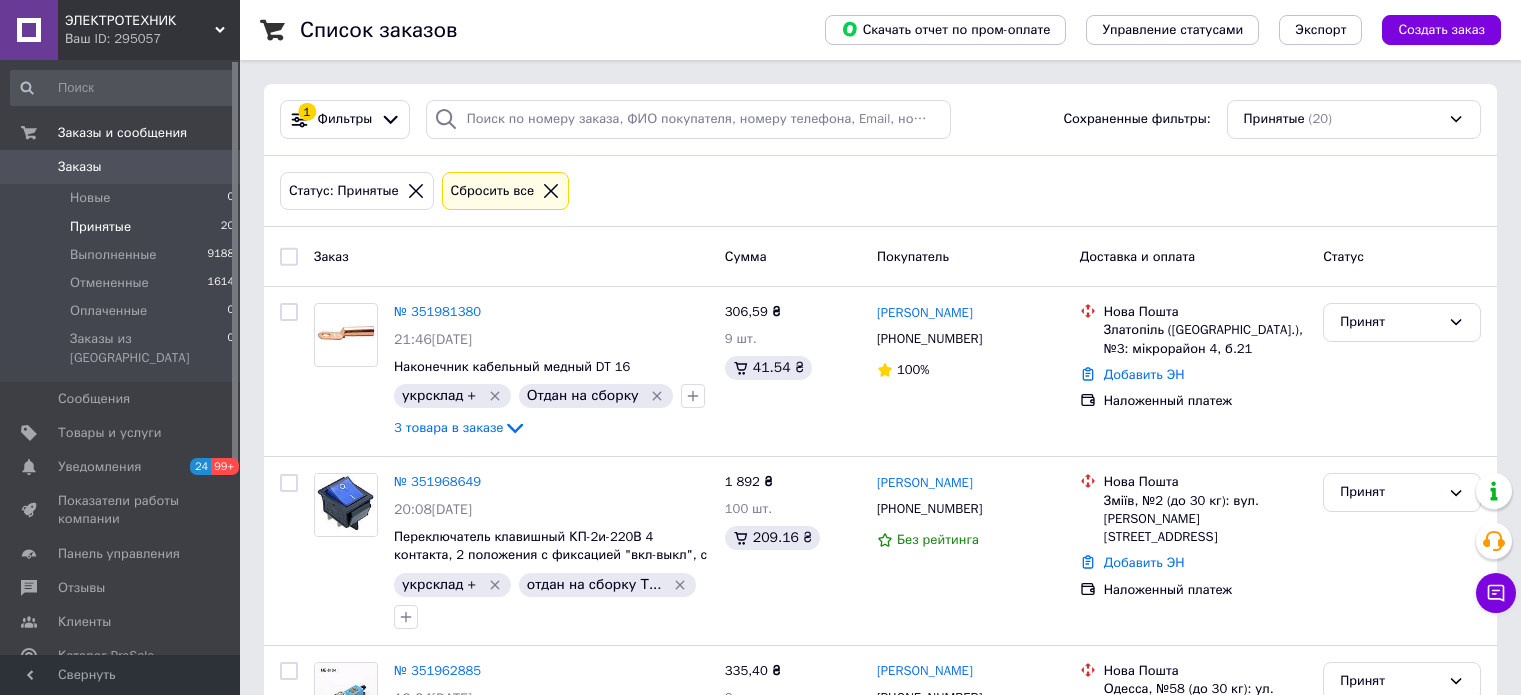 scroll, scrollTop: 0, scrollLeft: 0, axis: both 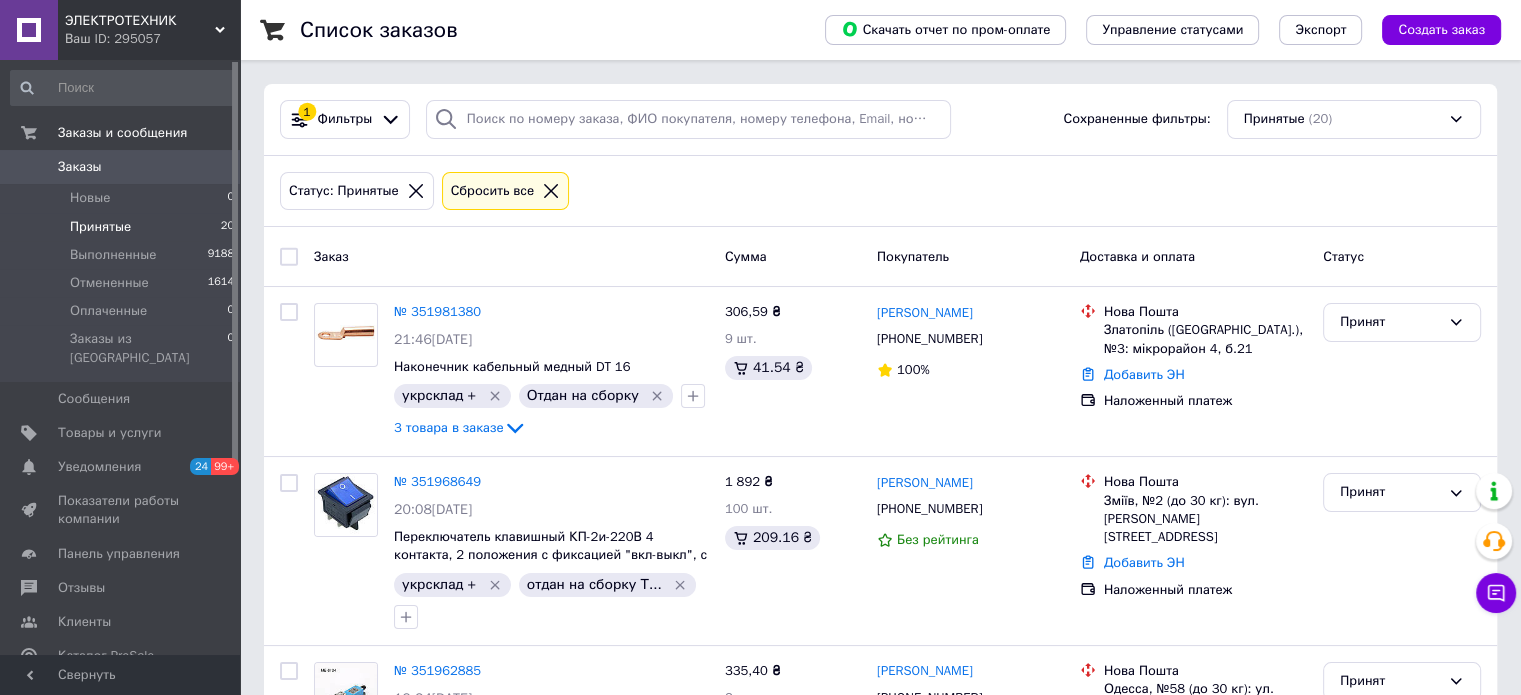 click on "Принятые" at bounding box center (100, 227) 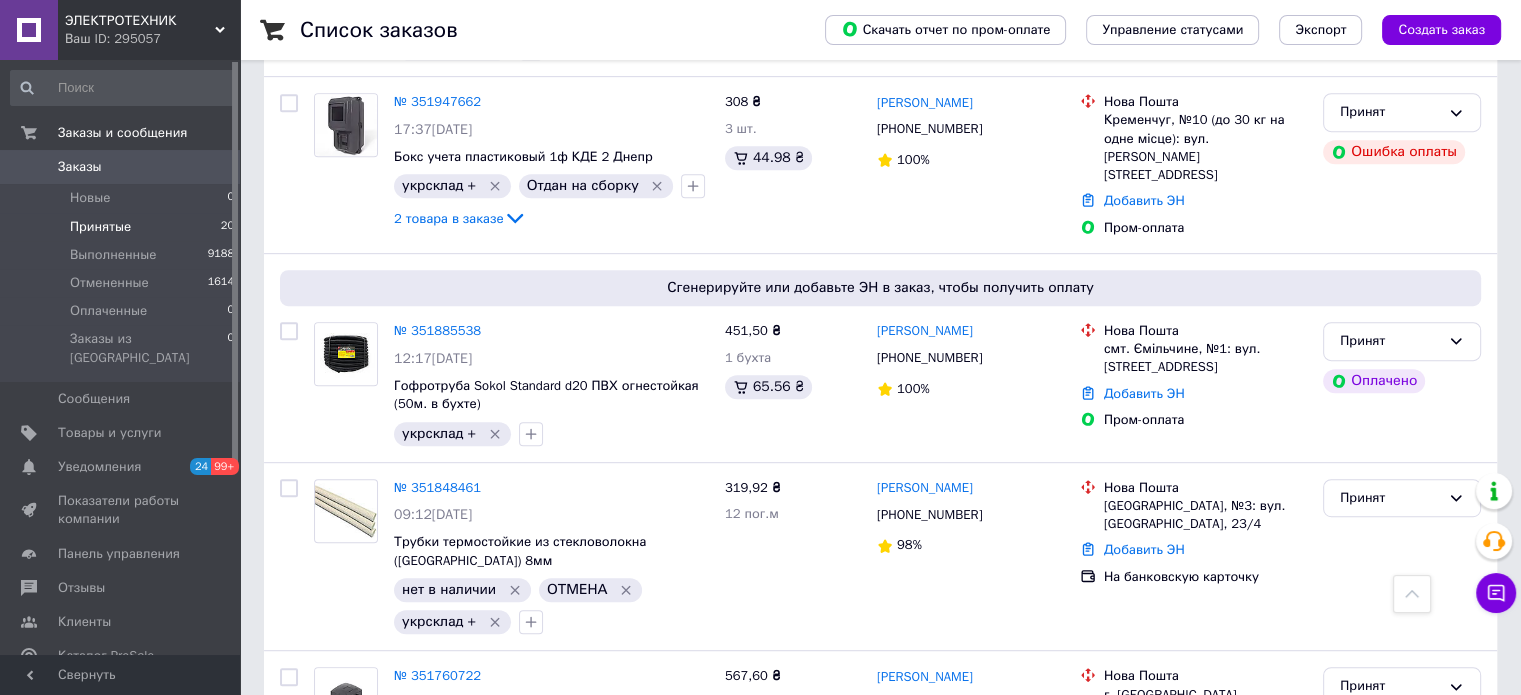 scroll, scrollTop: 1100, scrollLeft: 0, axis: vertical 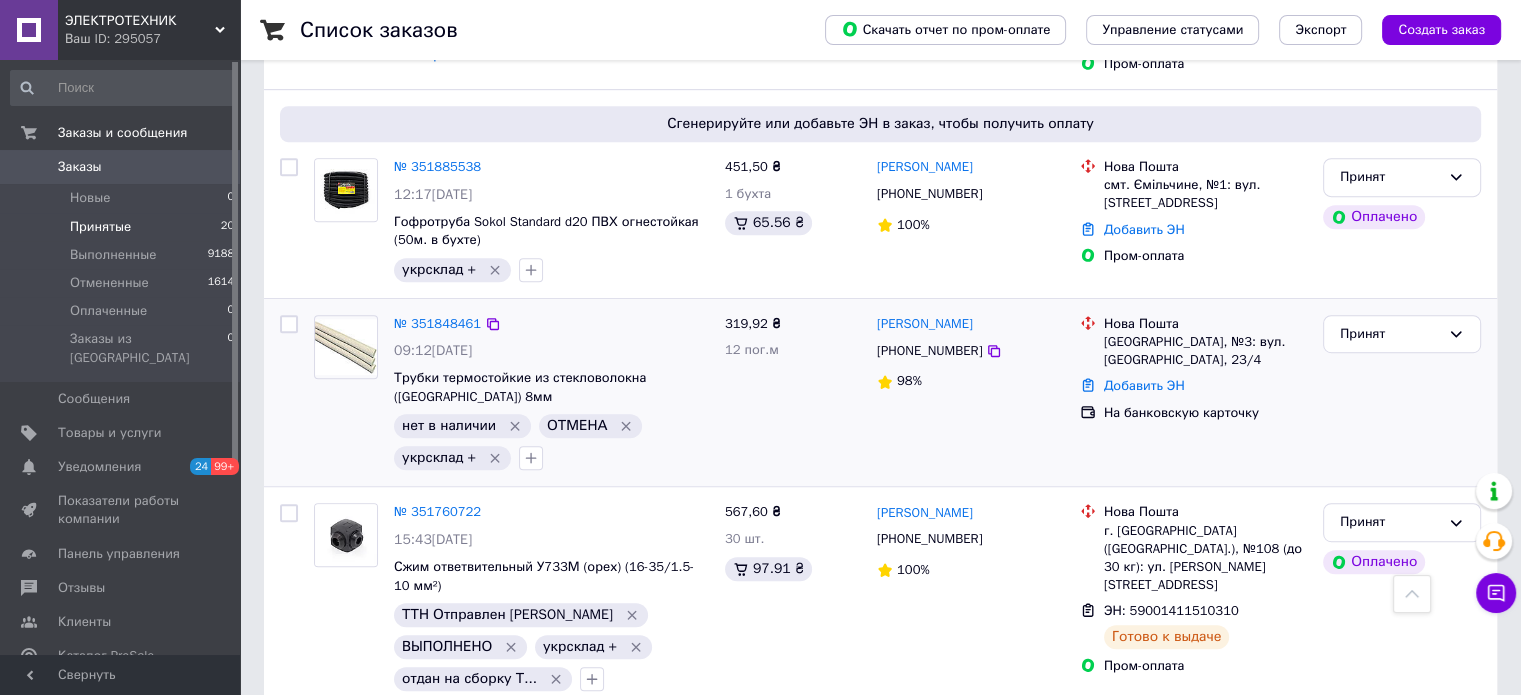 click on "№ 351848461" at bounding box center [437, 323] 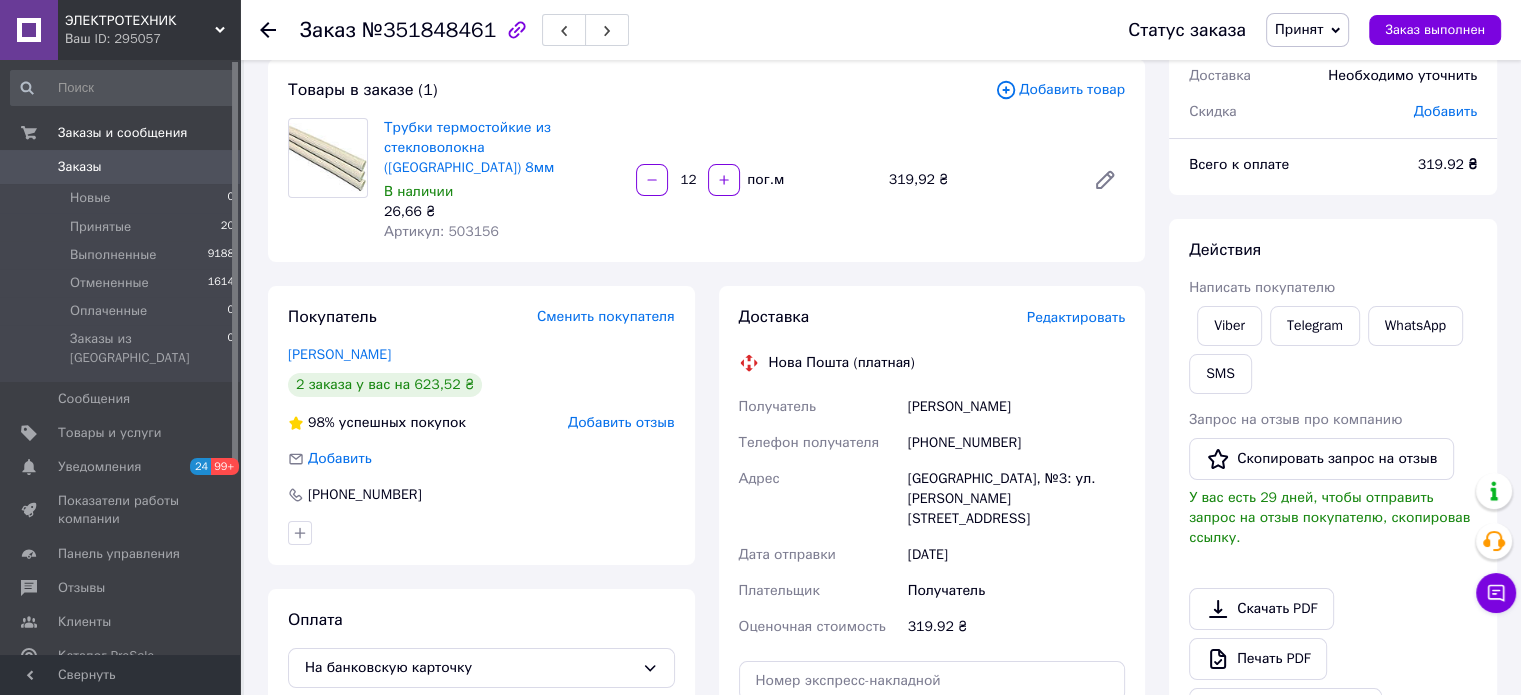 scroll, scrollTop: 200, scrollLeft: 0, axis: vertical 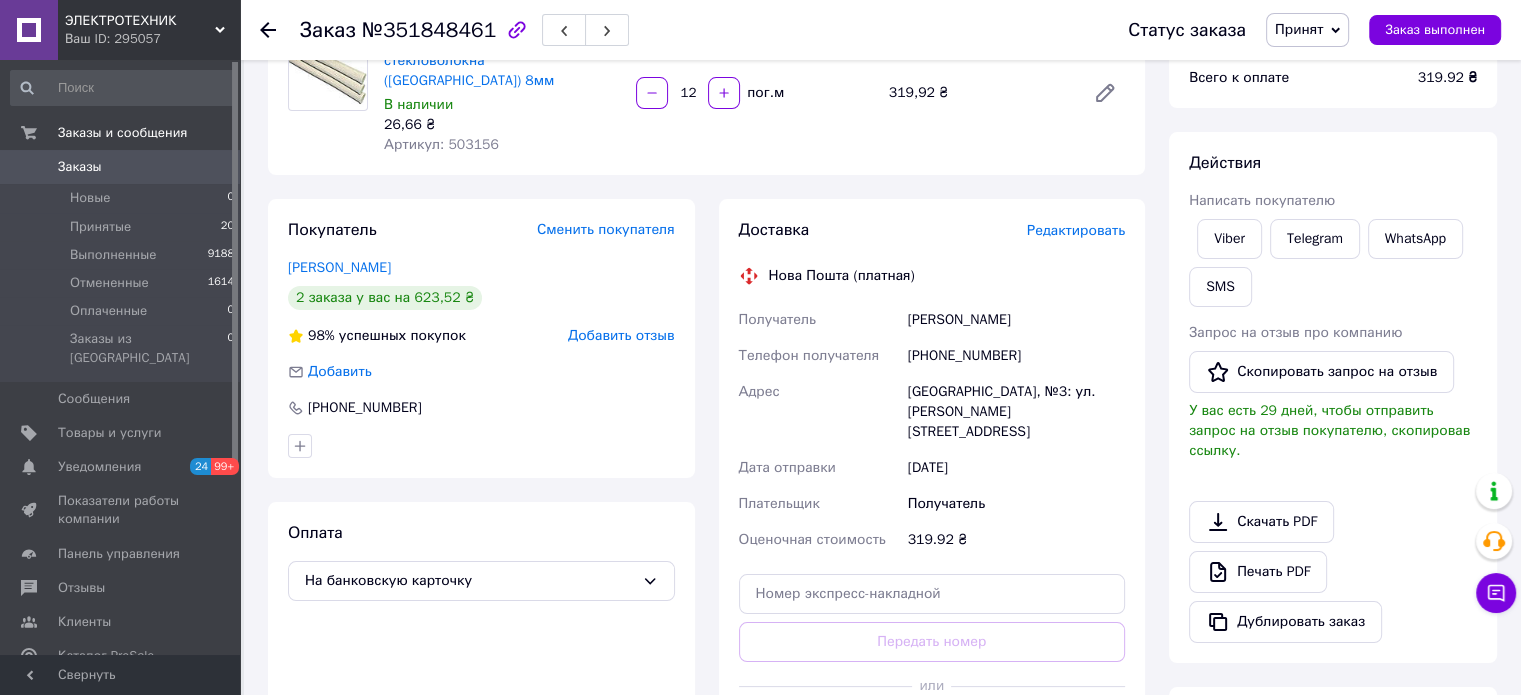 click on "[PHONE_NUMBER]" at bounding box center (1016, 356) 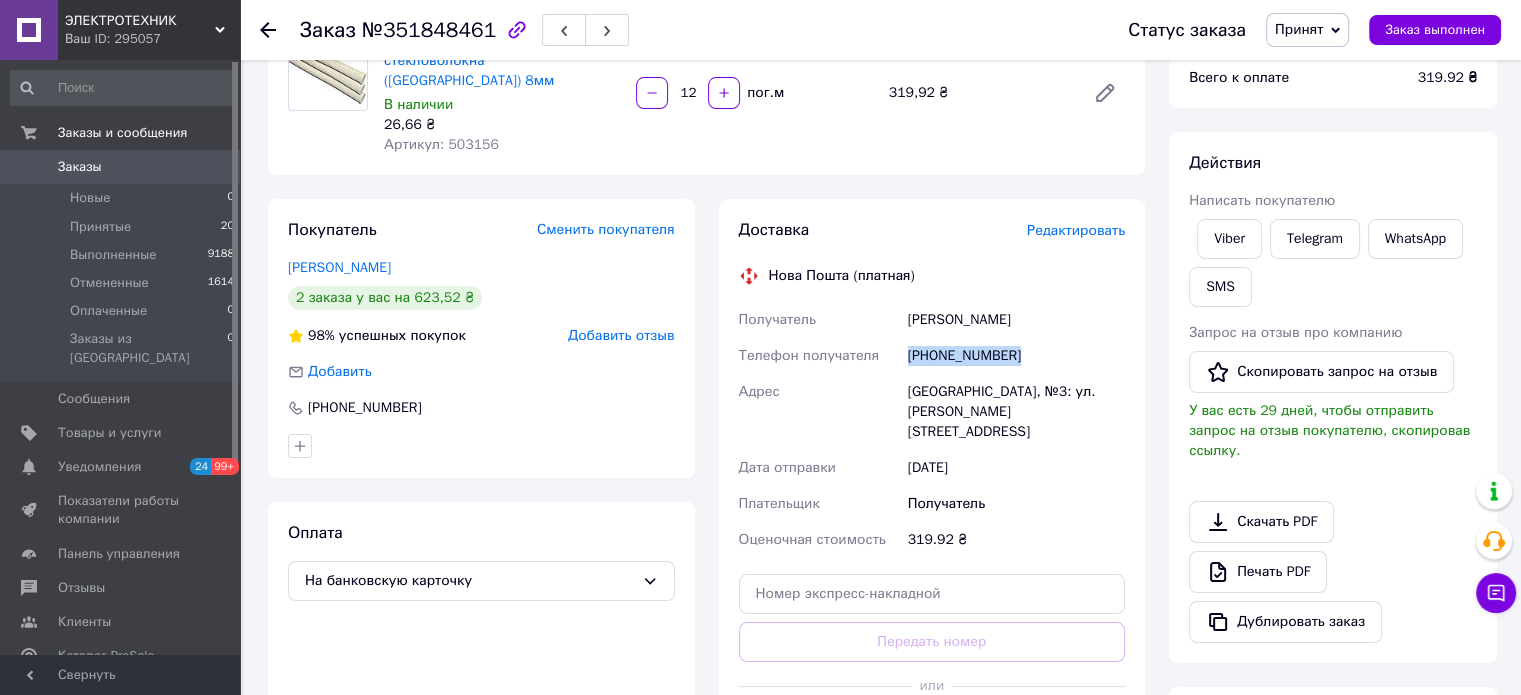 click on "[PHONE_NUMBER]" at bounding box center (1016, 356) 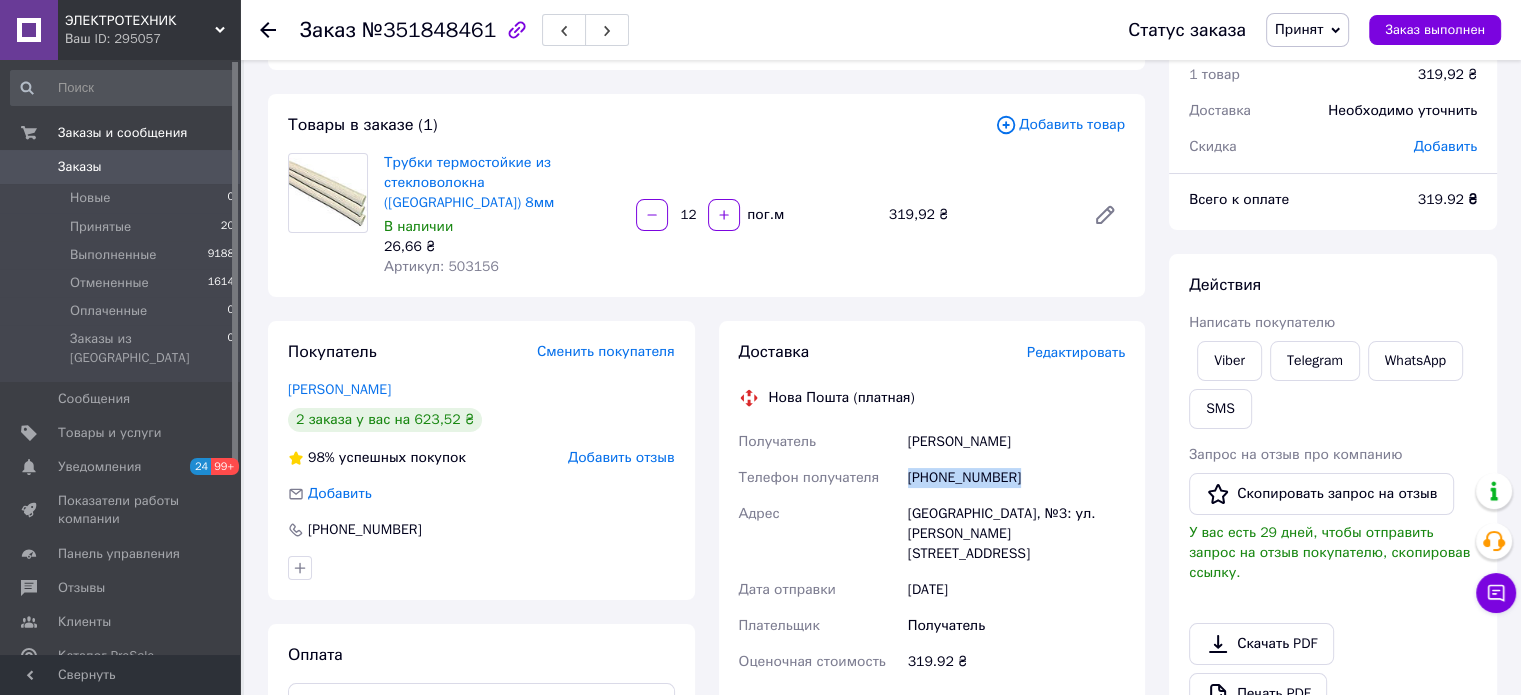 scroll, scrollTop: 0, scrollLeft: 0, axis: both 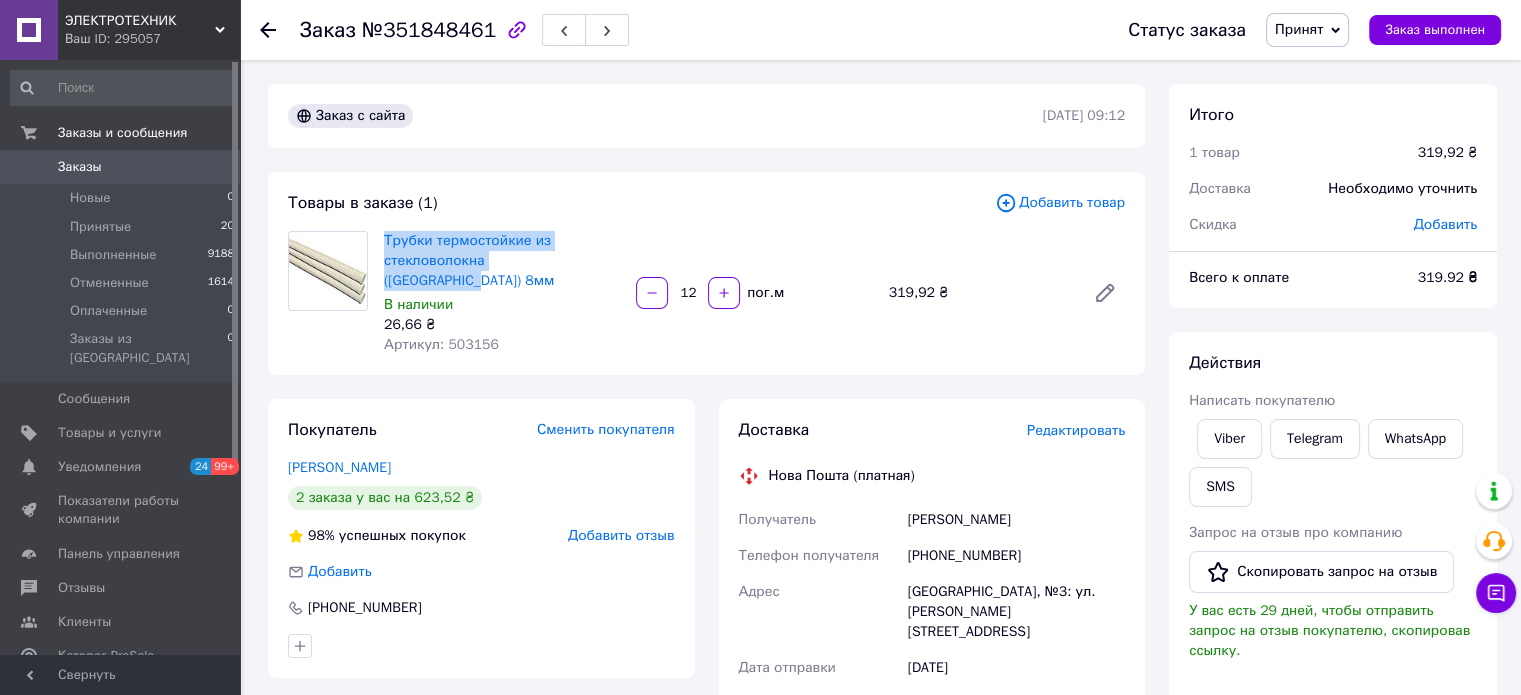 drag, startPoint x: 582, startPoint y: 263, endPoint x: 383, endPoint y: 223, distance: 202.9803 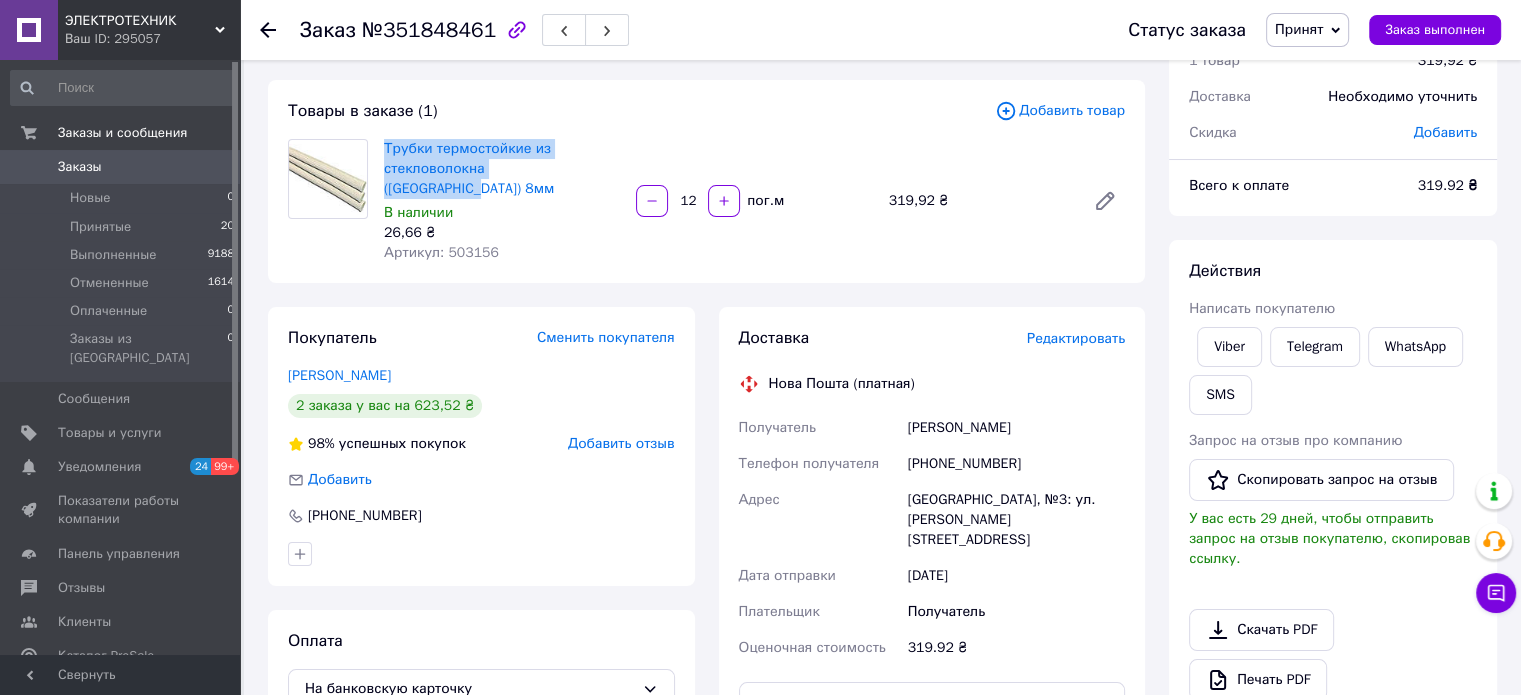 scroll, scrollTop: 200, scrollLeft: 0, axis: vertical 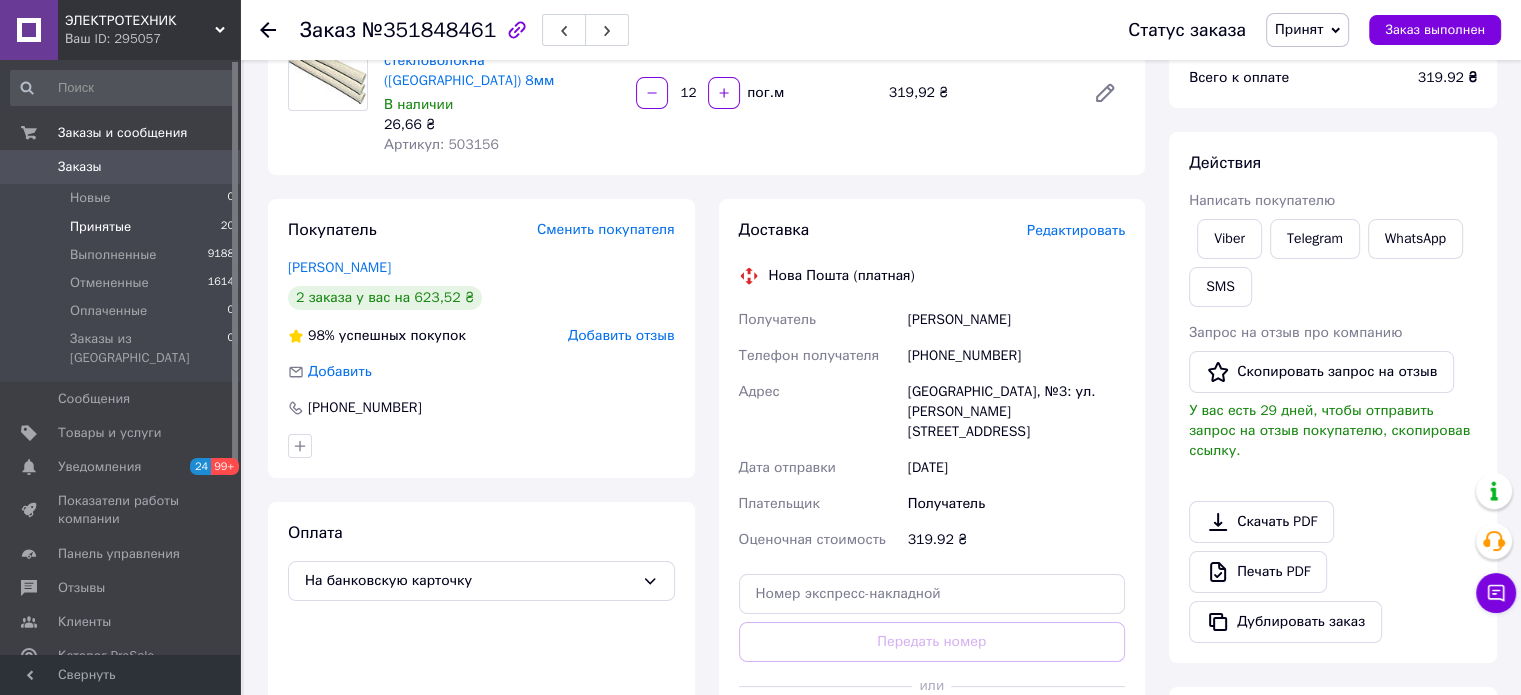 click on "Принятые" at bounding box center (100, 227) 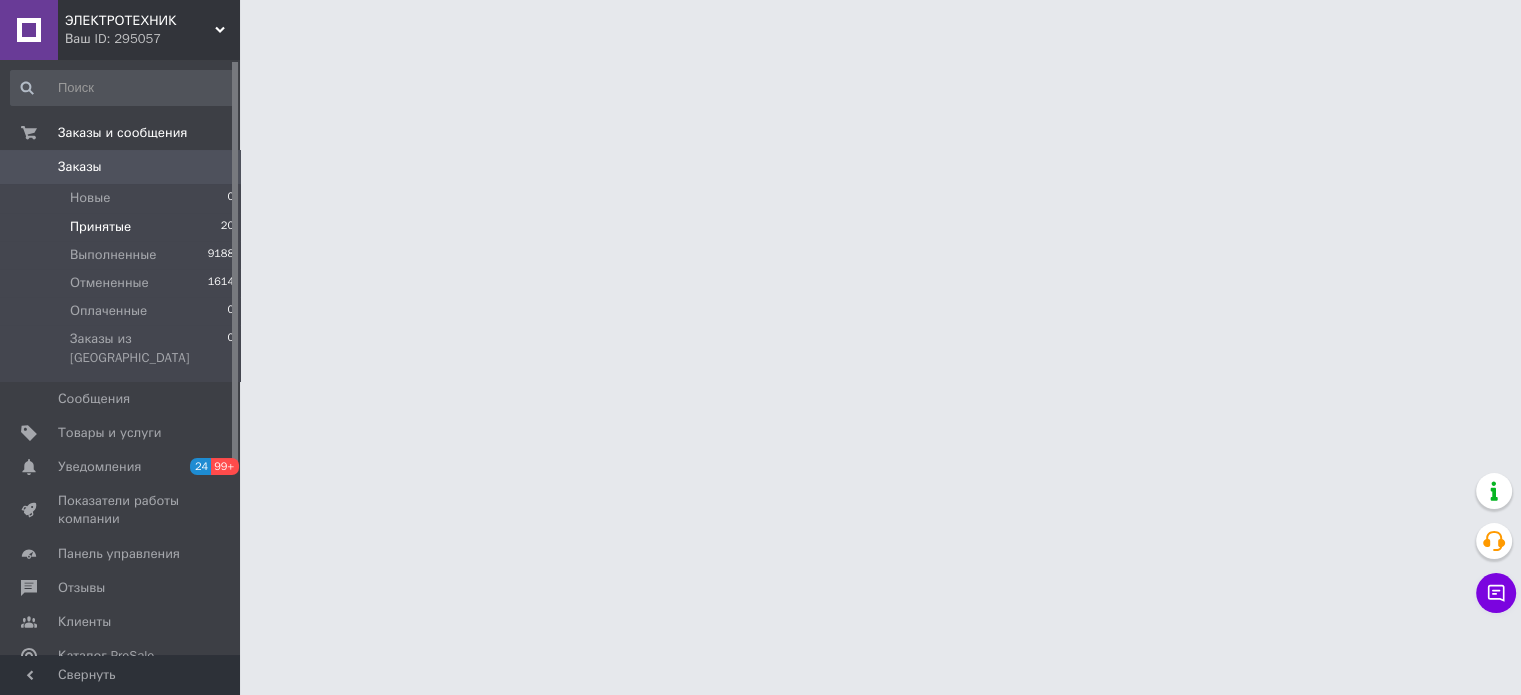 scroll, scrollTop: 0, scrollLeft: 0, axis: both 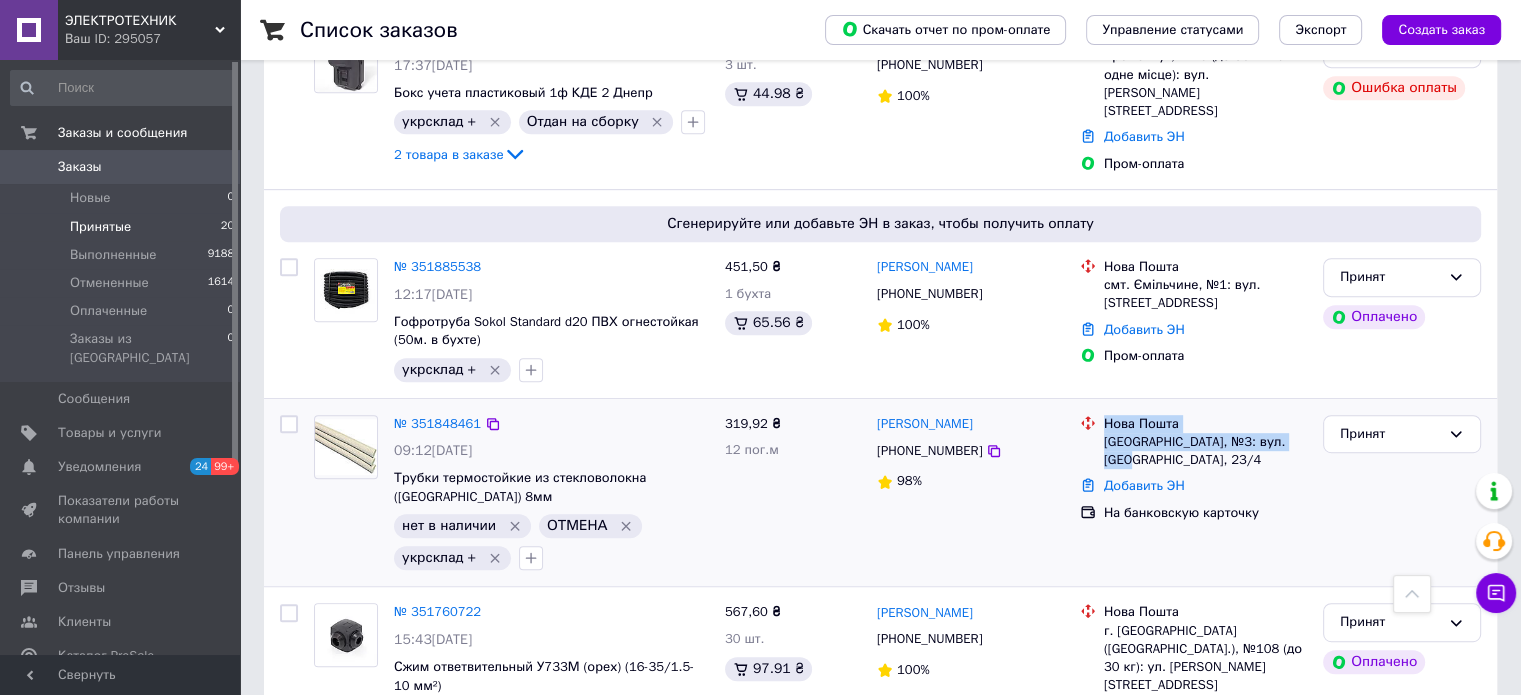 drag, startPoint x: 1311, startPoint y: 430, endPoint x: 1107, endPoint y: 413, distance: 204.7071 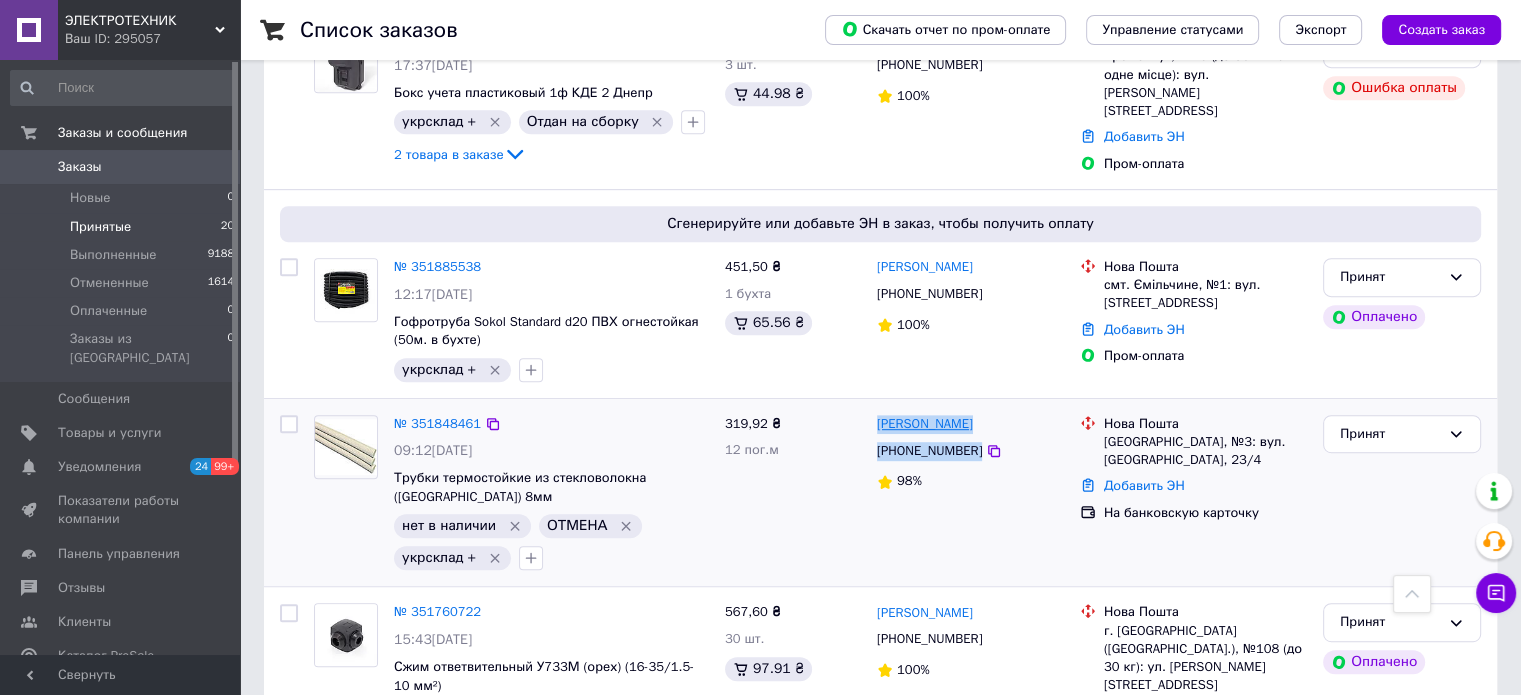 drag, startPoint x: 1008, startPoint y: 443, endPoint x: 877, endPoint y: 411, distance: 134.85178 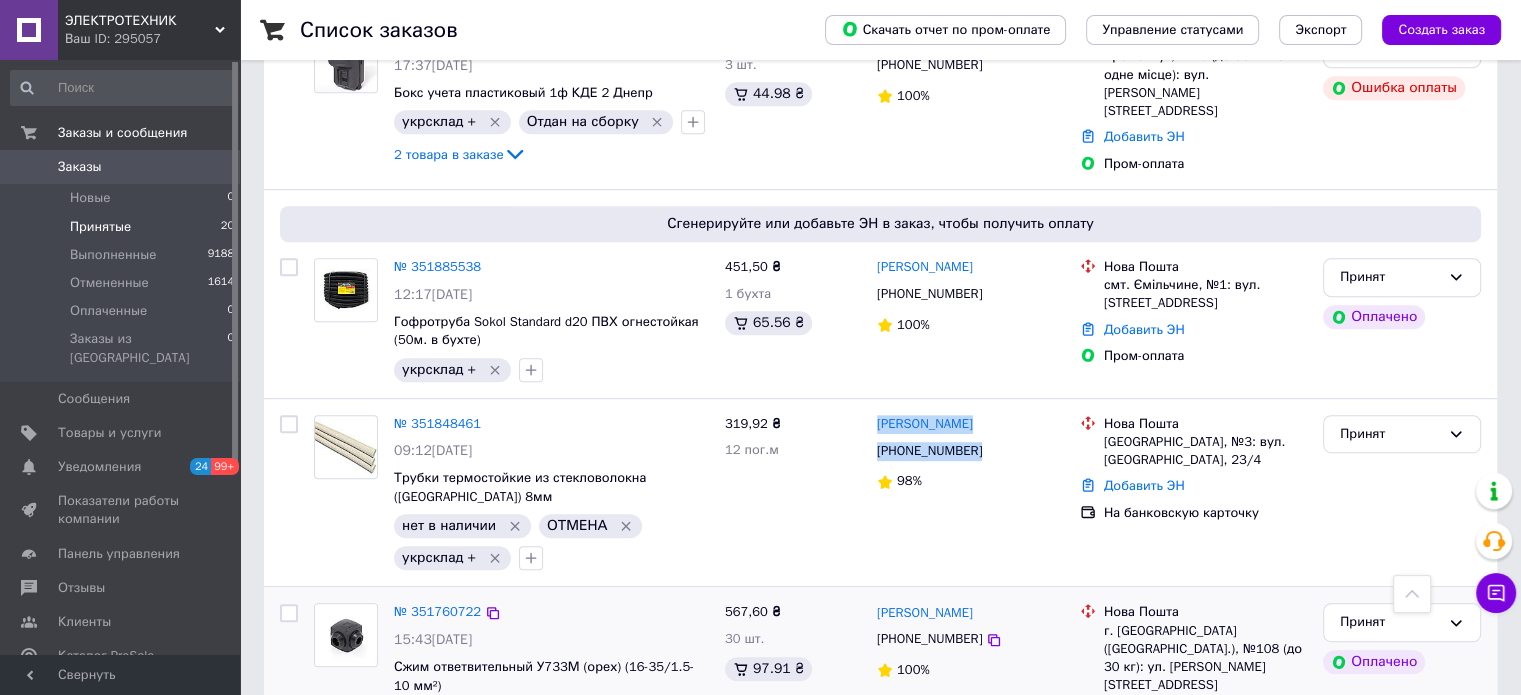 copy on "Дмитрий Каминский +380635929543" 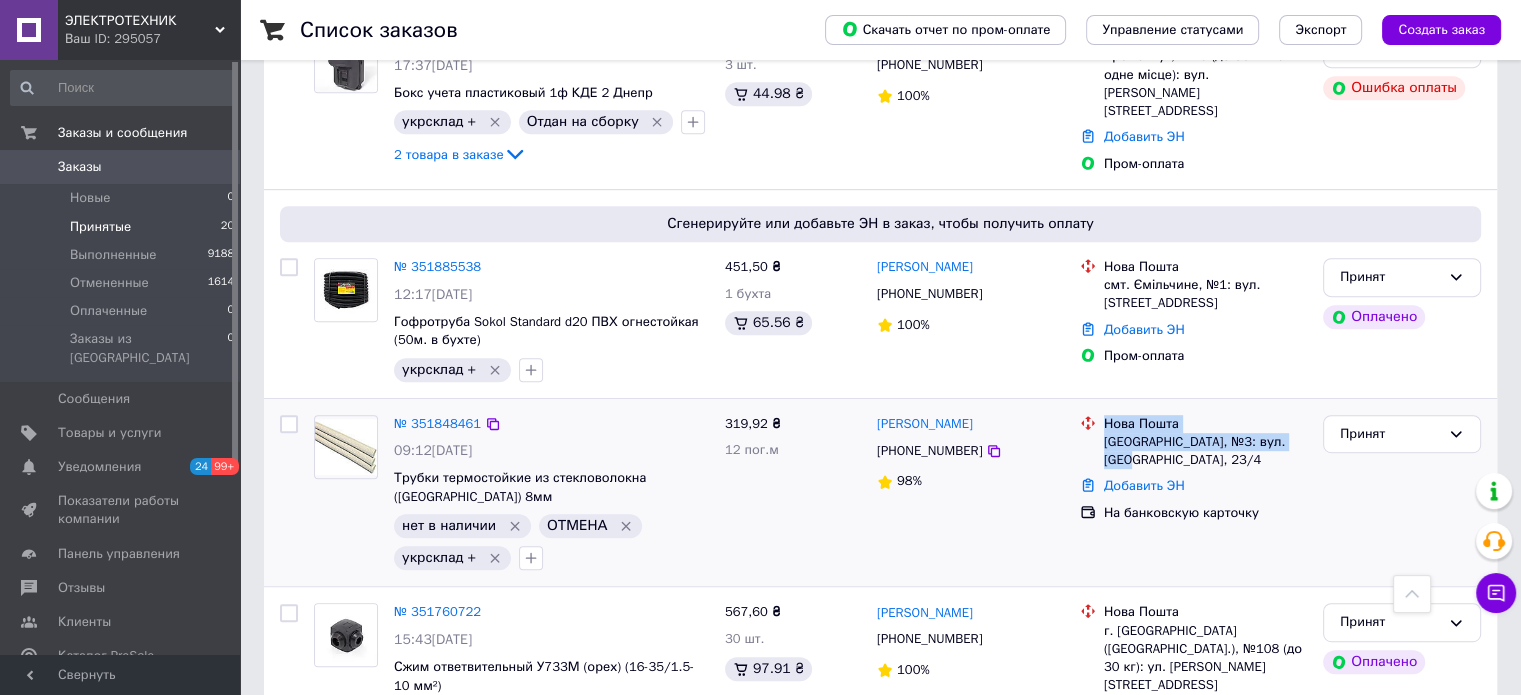 drag, startPoint x: 1285, startPoint y: 424, endPoint x: 1104, endPoint y: 412, distance: 181.39735 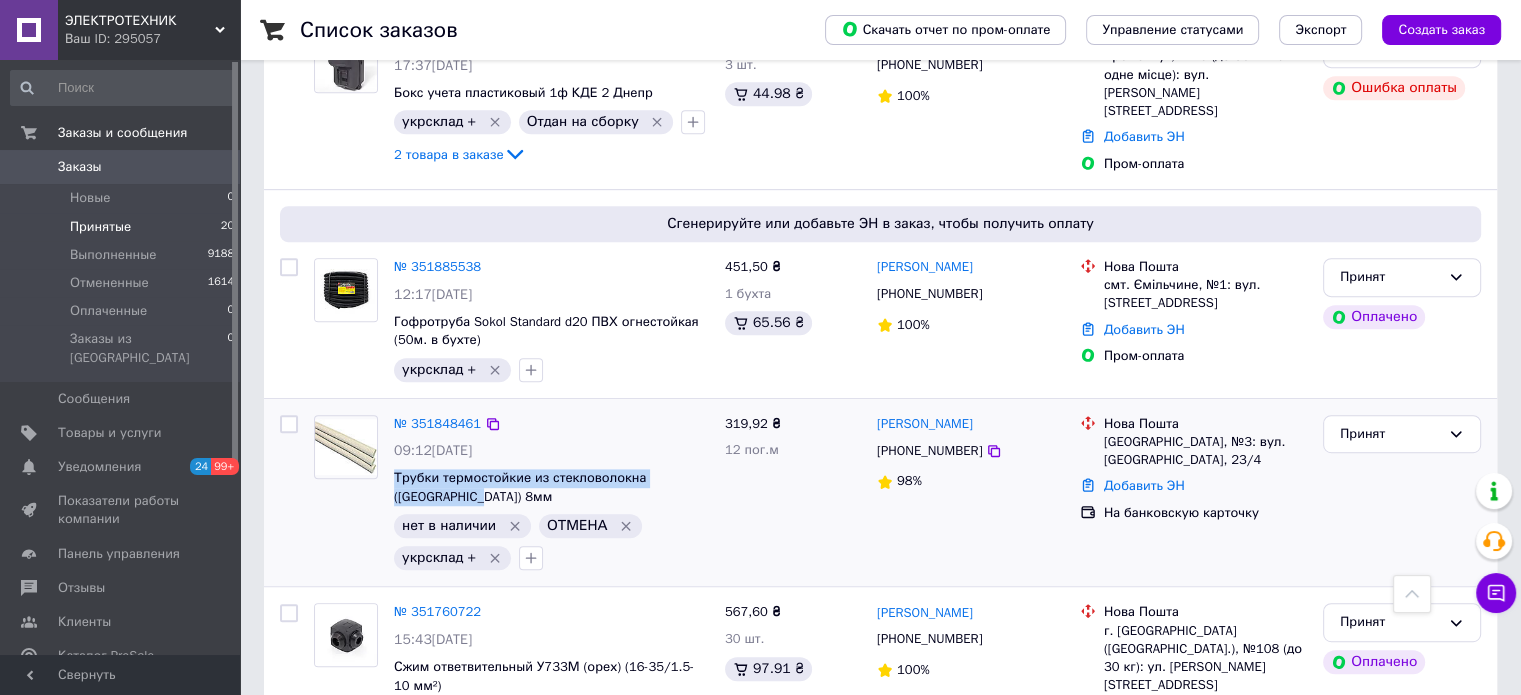 drag, startPoint x: 485, startPoint y: 491, endPoint x: 389, endPoint y: 472, distance: 97.862144 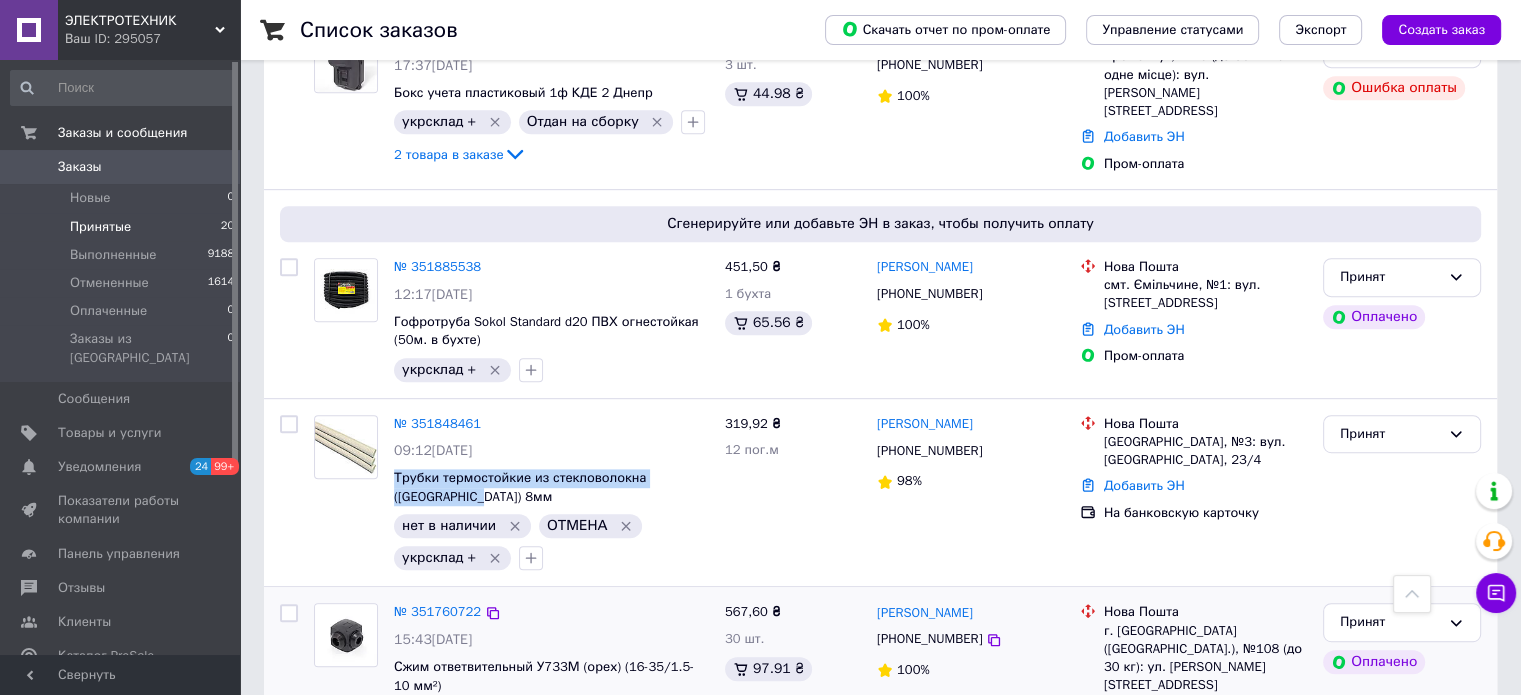 copy on "Трубки термостойкие из стекловолокна ([GEOGRAPHIC_DATA]) 8мм" 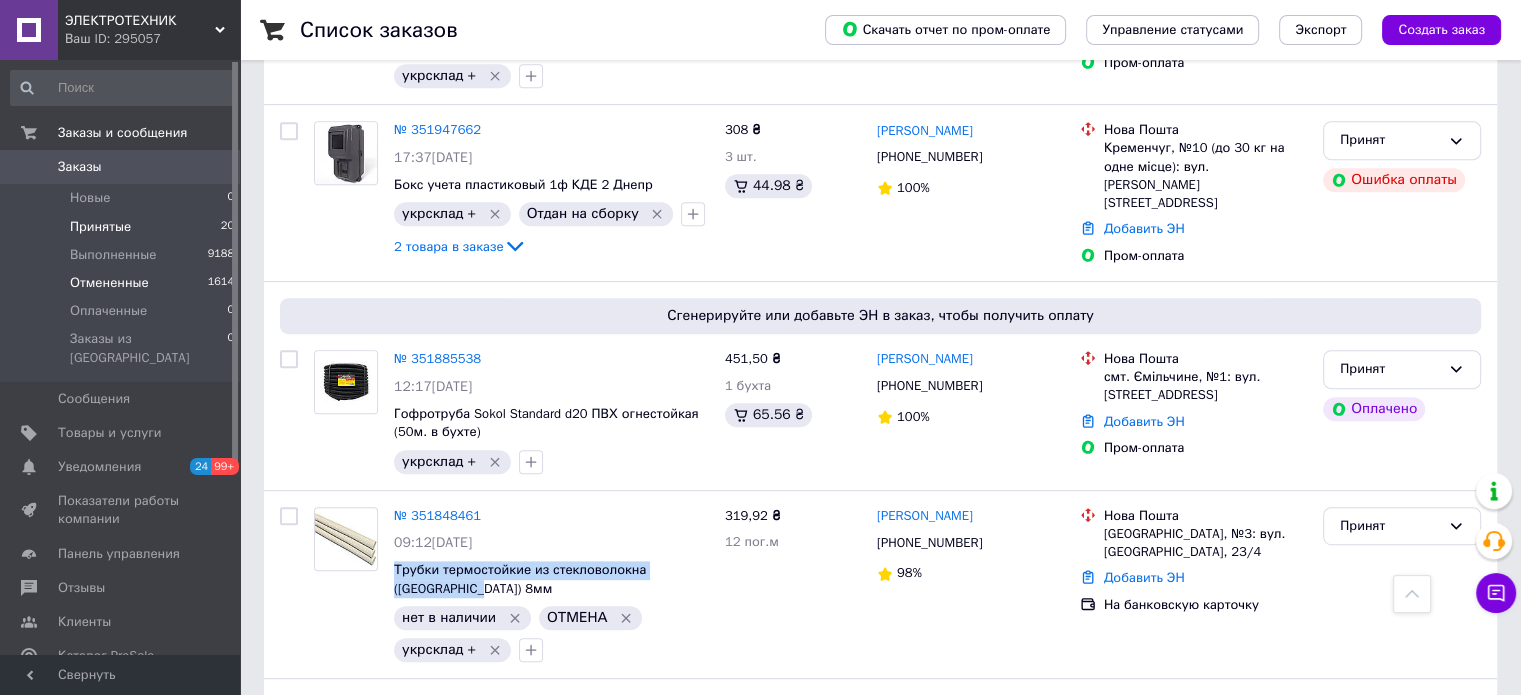 scroll, scrollTop: 600, scrollLeft: 0, axis: vertical 